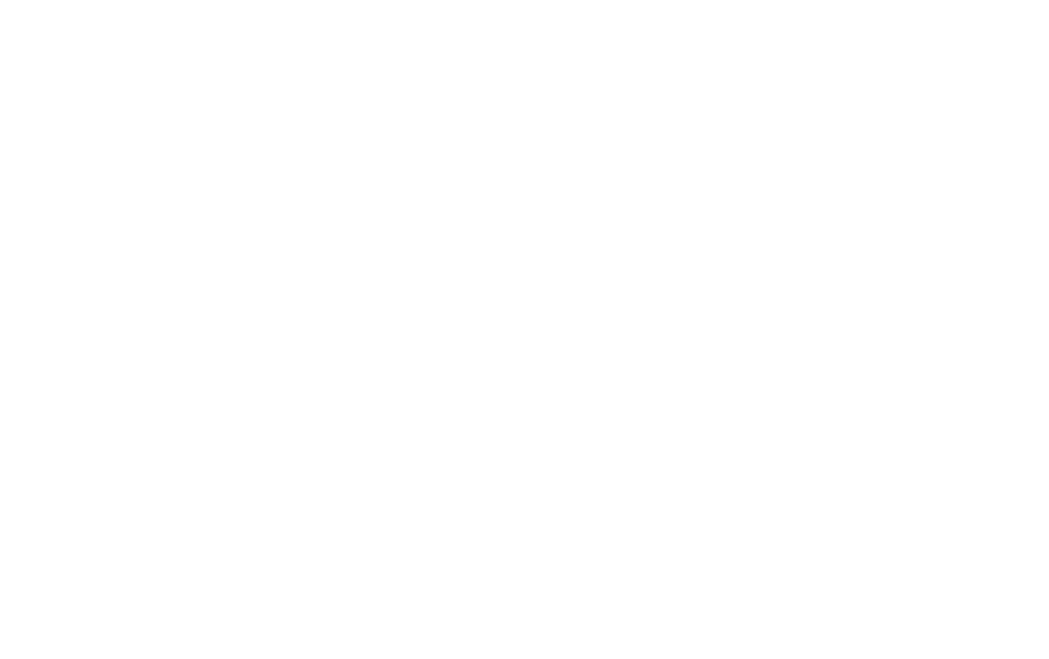 scroll, scrollTop: 0, scrollLeft: 0, axis: both 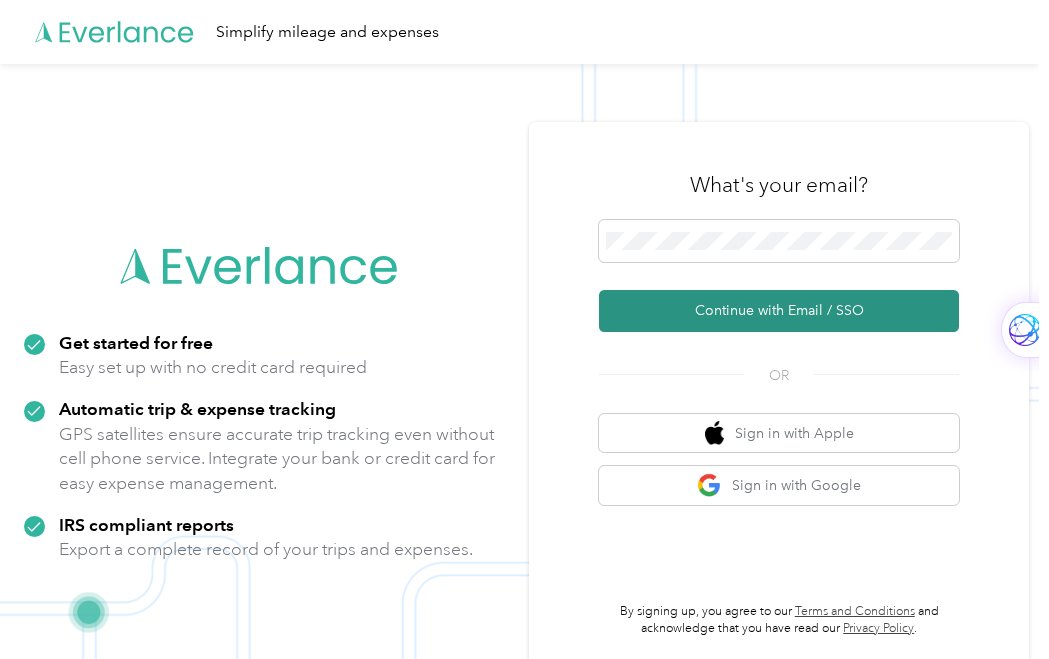click on "Continue with Email / SSO" at bounding box center [779, 311] 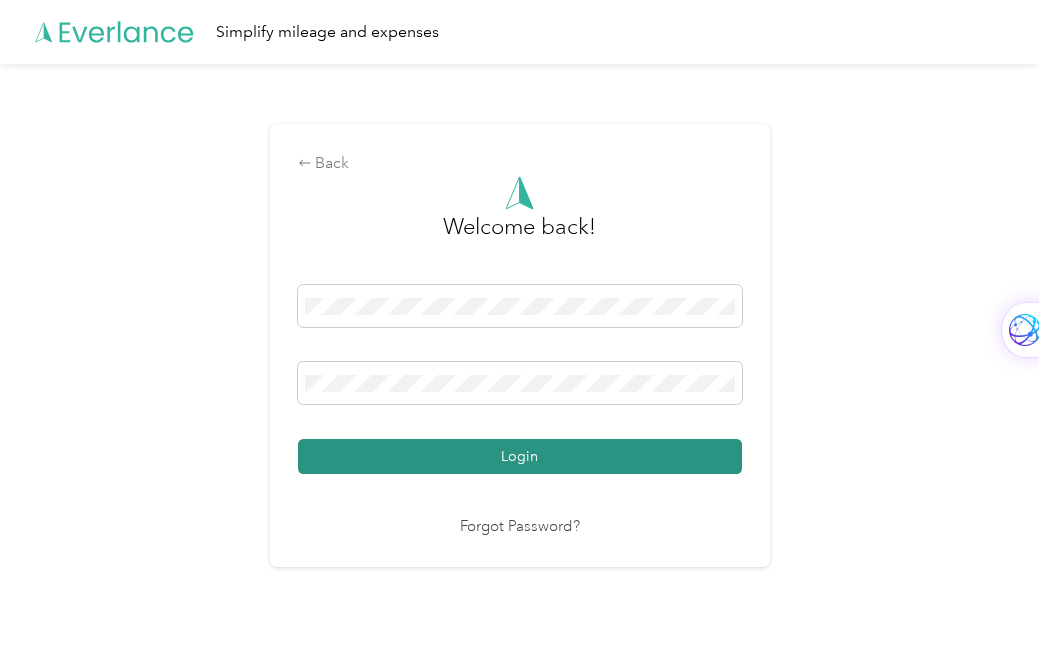 click on "Login" at bounding box center (520, 456) 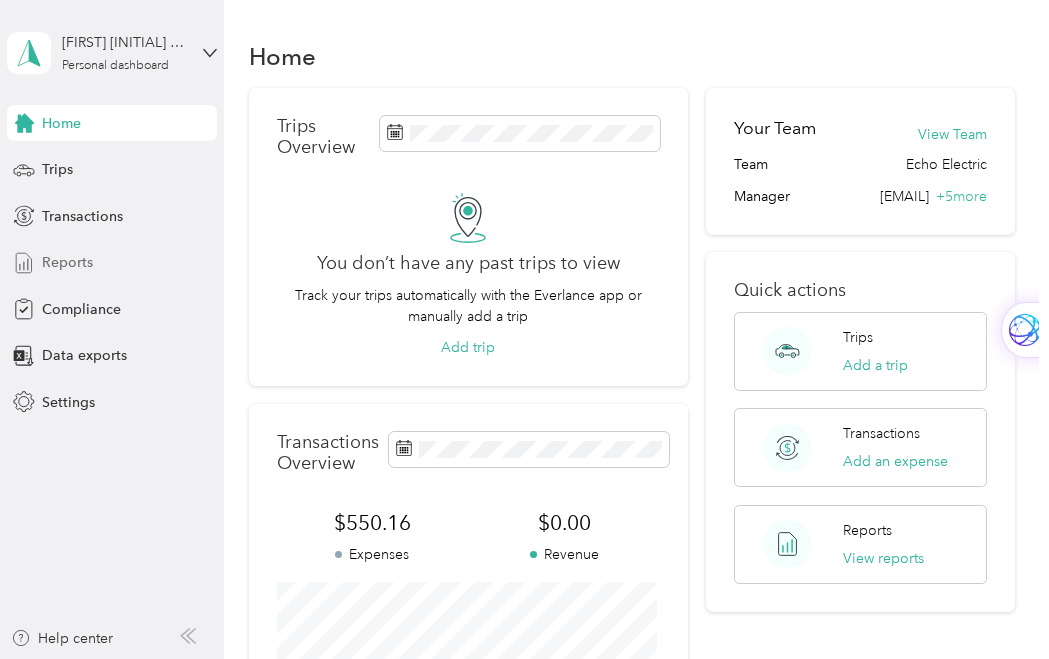 click on "Reports" at bounding box center (67, 262) 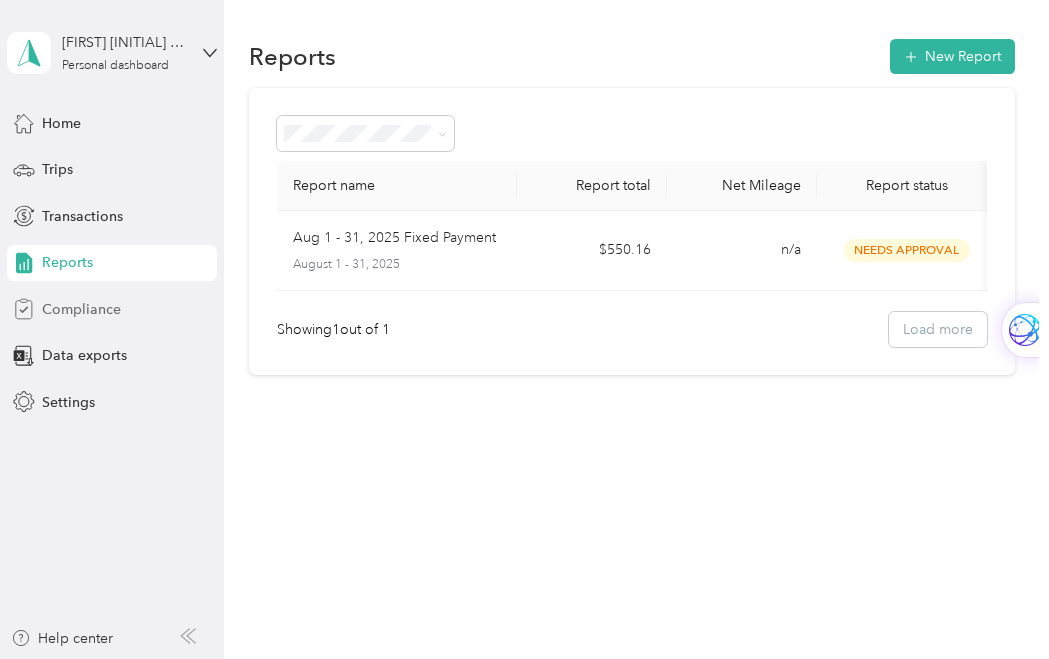 click on "Compliance" at bounding box center (81, 309) 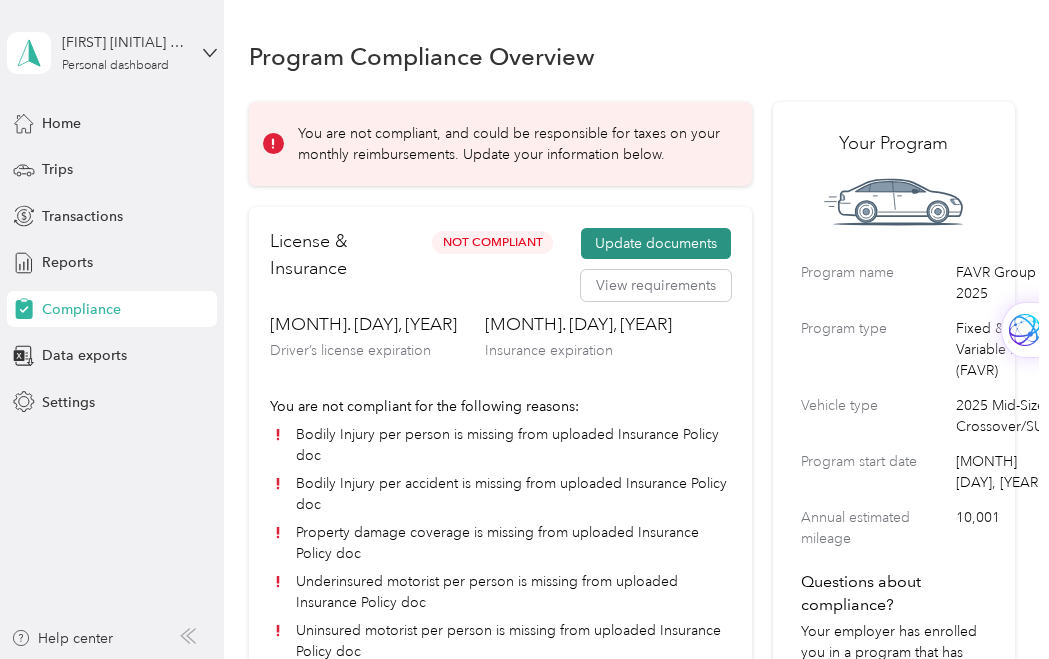 click on "Update documents" at bounding box center (656, 244) 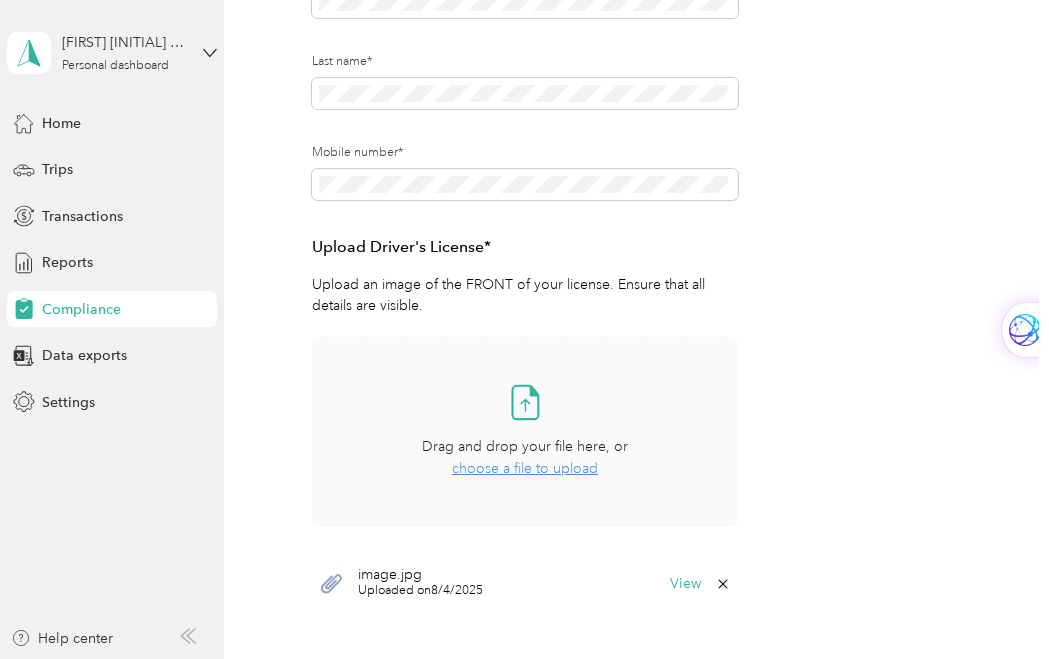 scroll, scrollTop: 400, scrollLeft: 0, axis: vertical 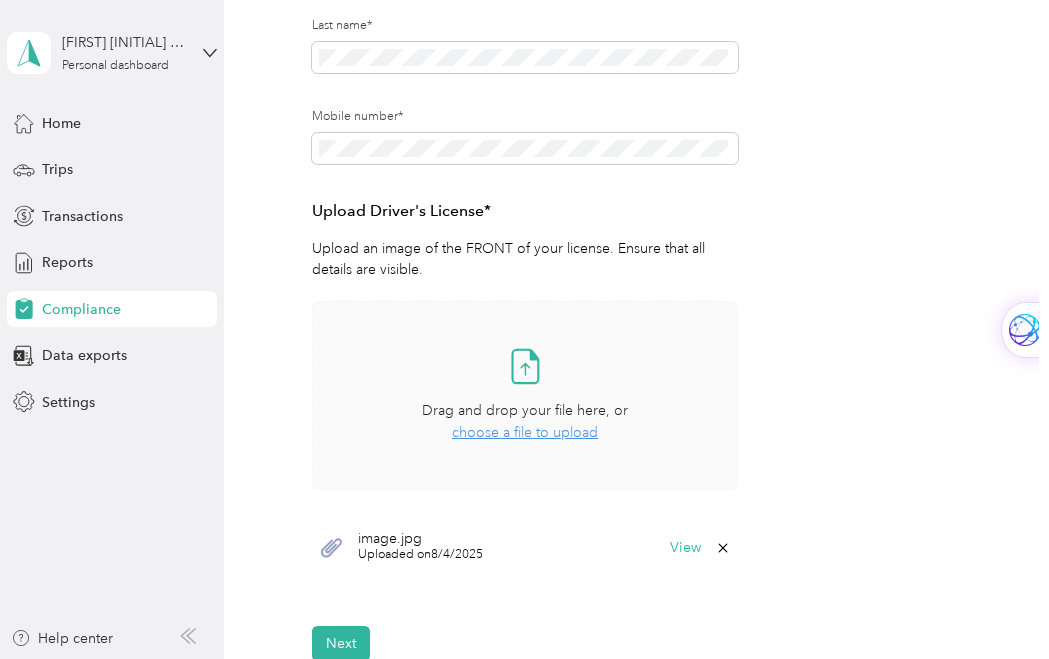 click on "choose a file to upload" at bounding box center [525, 432] 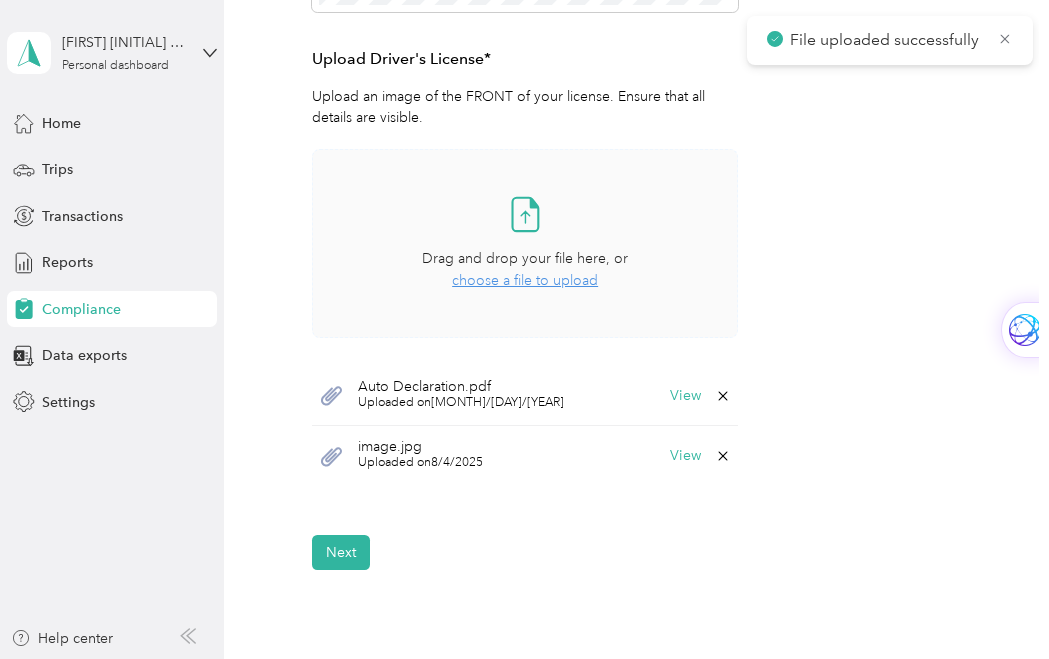 scroll, scrollTop: 600, scrollLeft: 0, axis: vertical 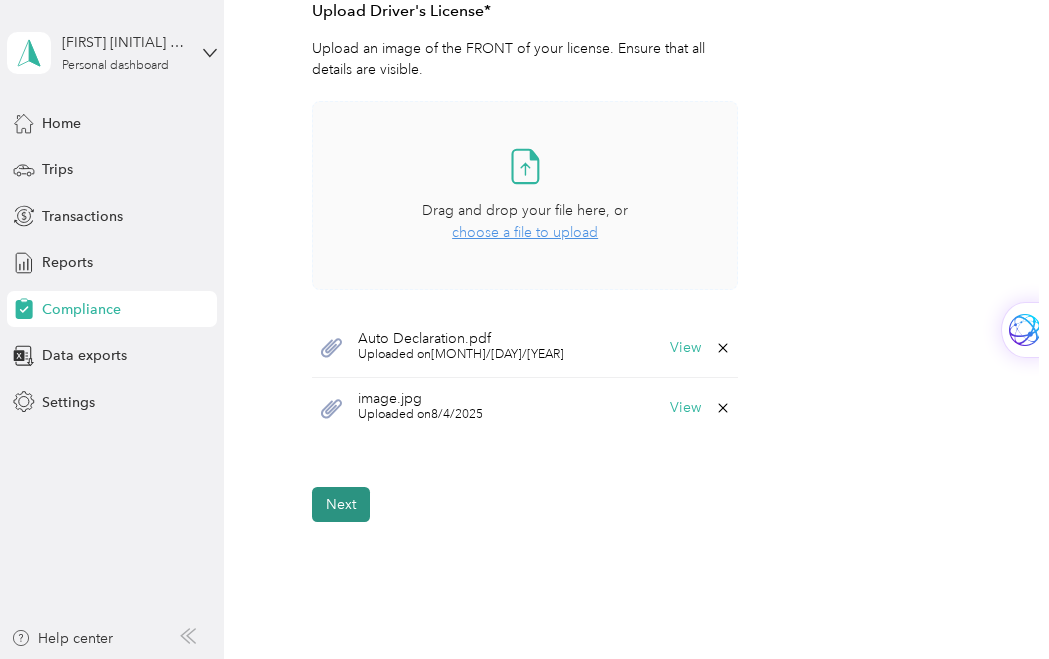 click on "Next" at bounding box center [341, 504] 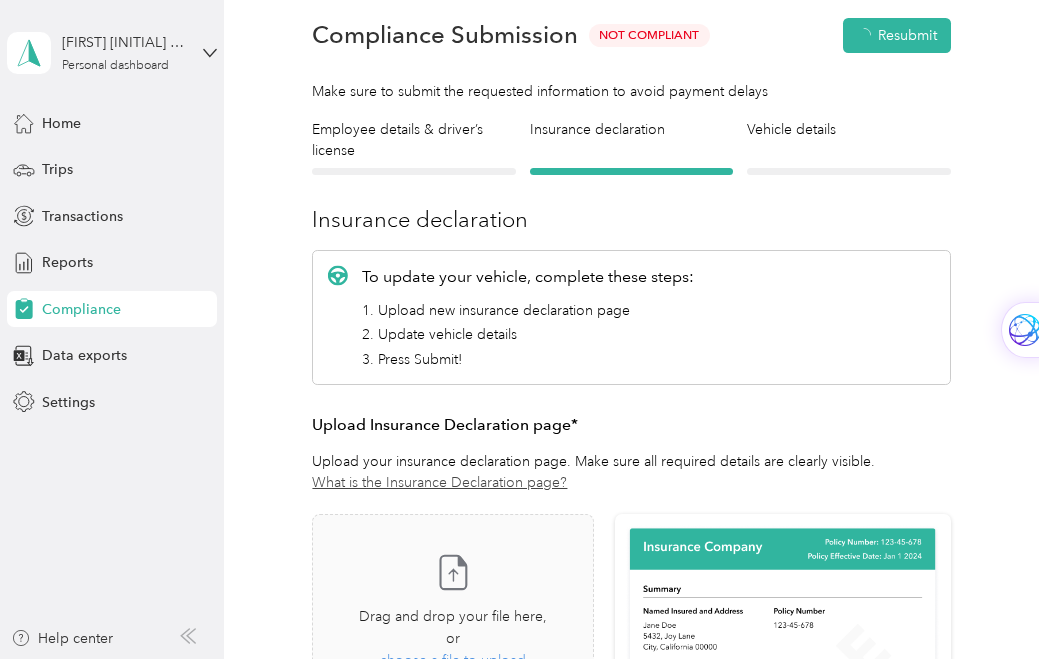scroll, scrollTop: 25, scrollLeft: 0, axis: vertical 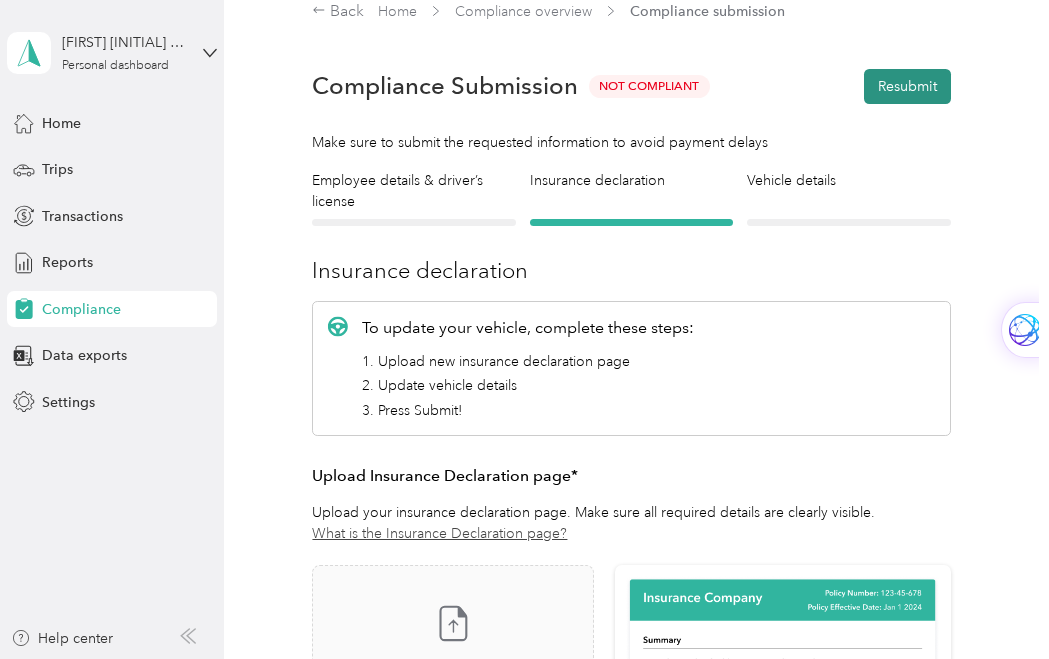 click on "Resubmit" at bounding box center (907, 86) 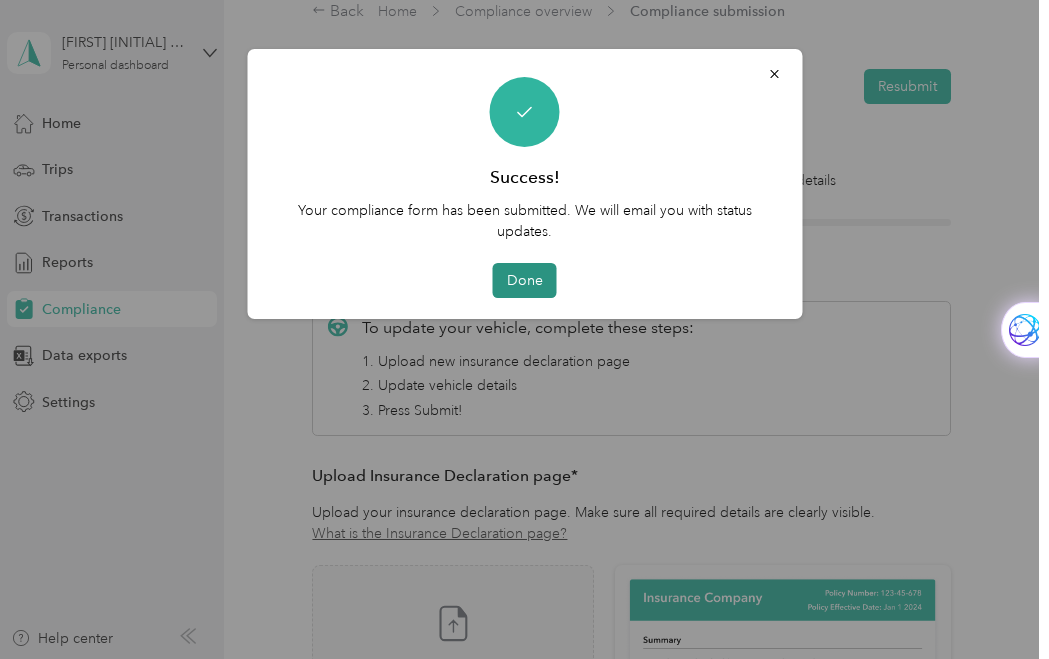 click on "Done" at bounding box center (525, 280) 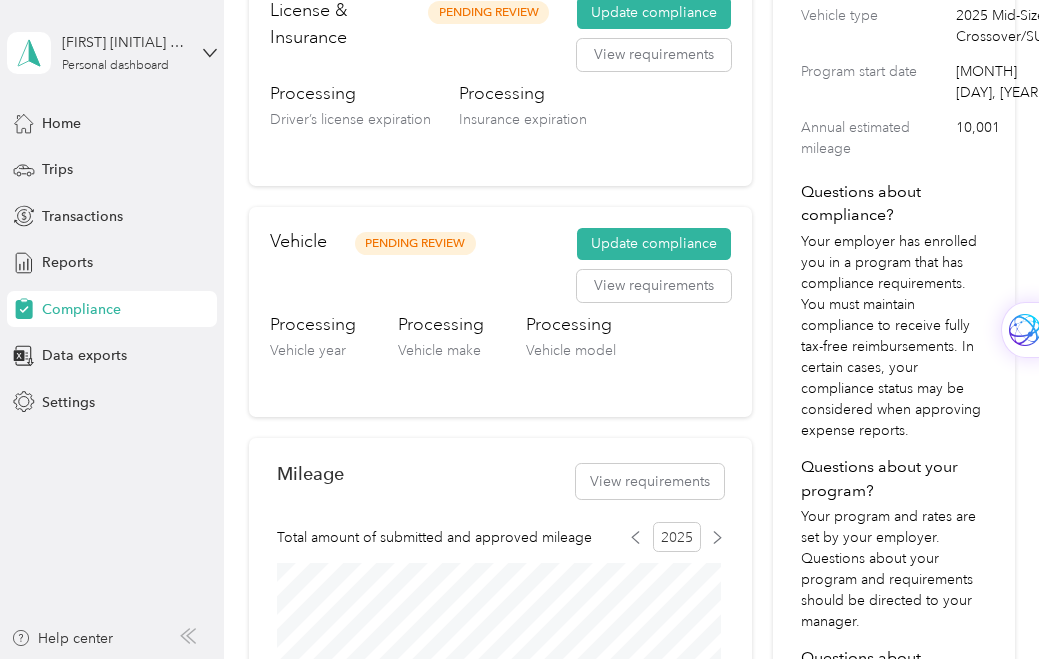 scroll, scrollTop: 425, scrollLeft: 0, axis: vertical 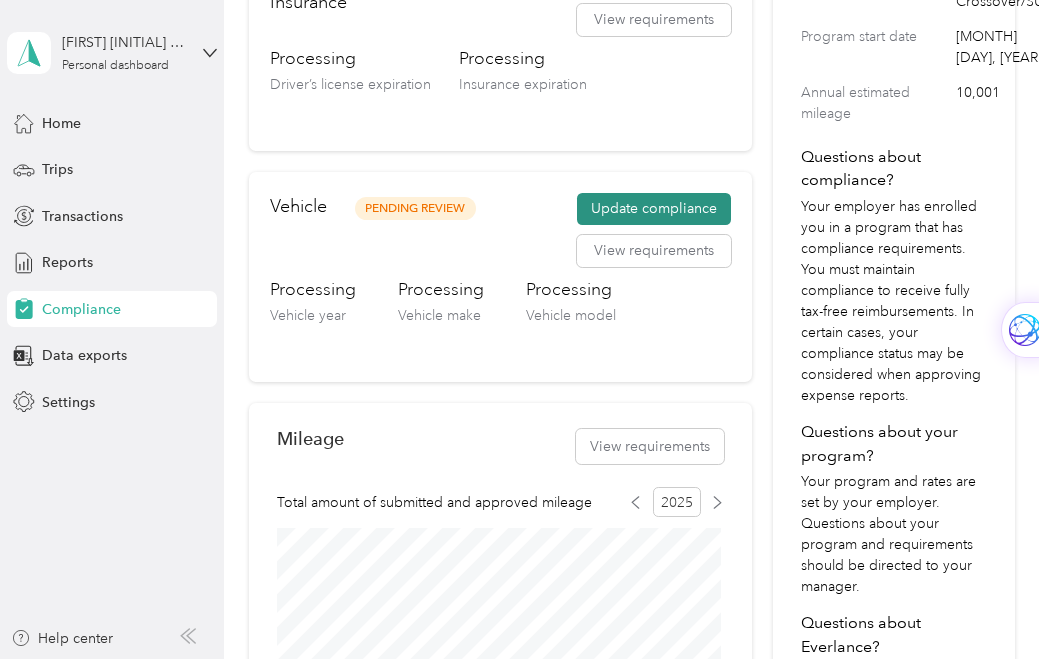 click on "Update compliance" at bounding box center (654, 209) 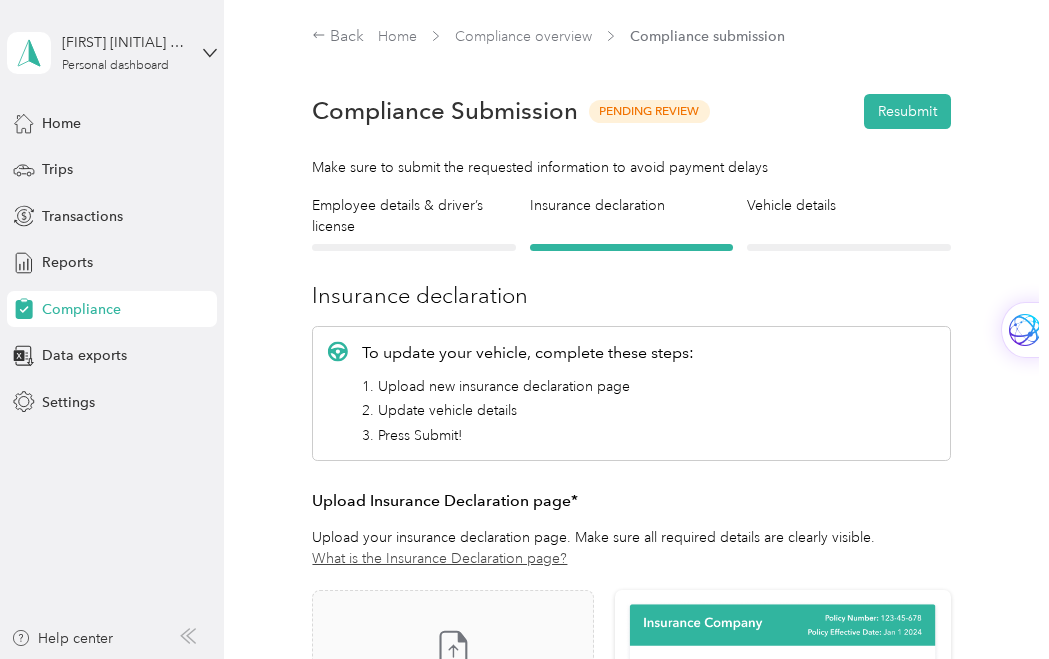 scroll, scrollTop: 100, scrollLeft: 0, axis: vertical 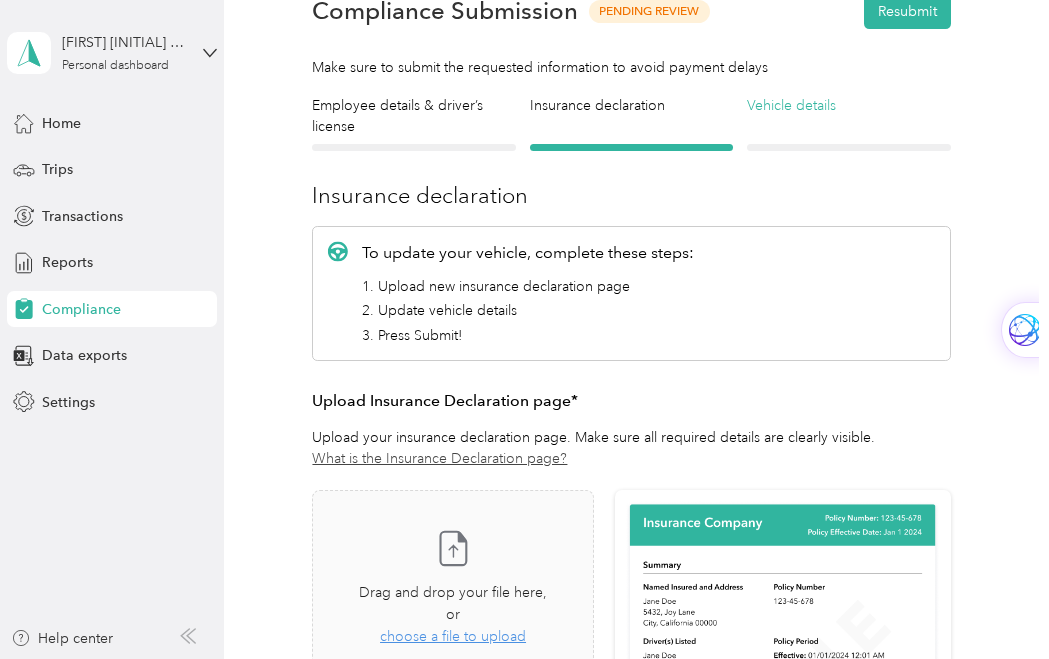 click on "Vehicle details" at bounding box center (848, 105) 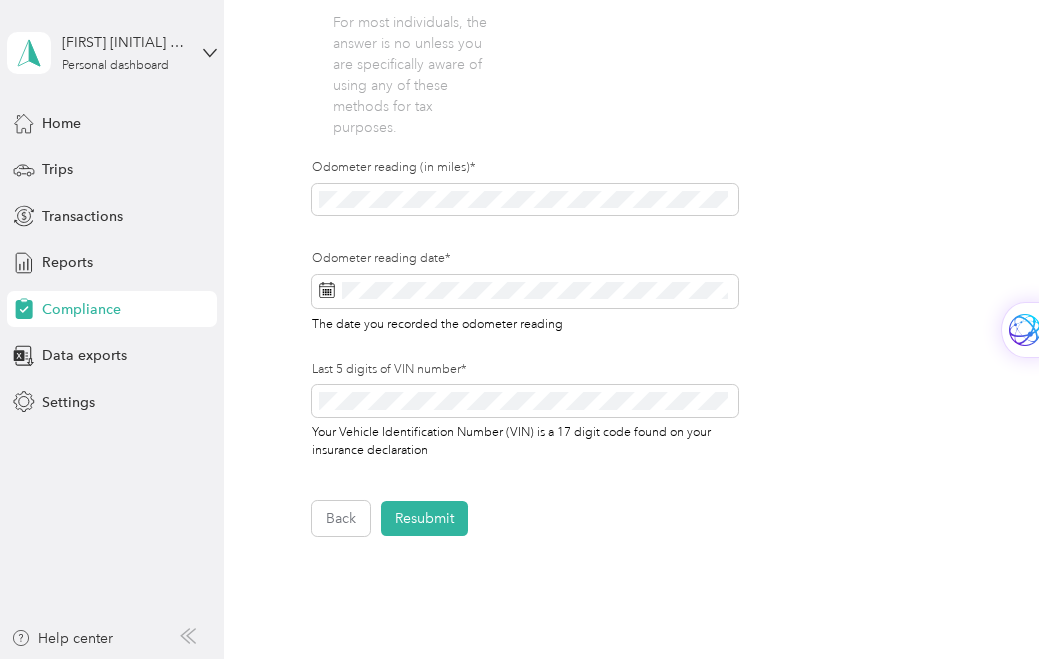 scroll, scrollTop: 800, scrollLeft: 0, axis: vertical 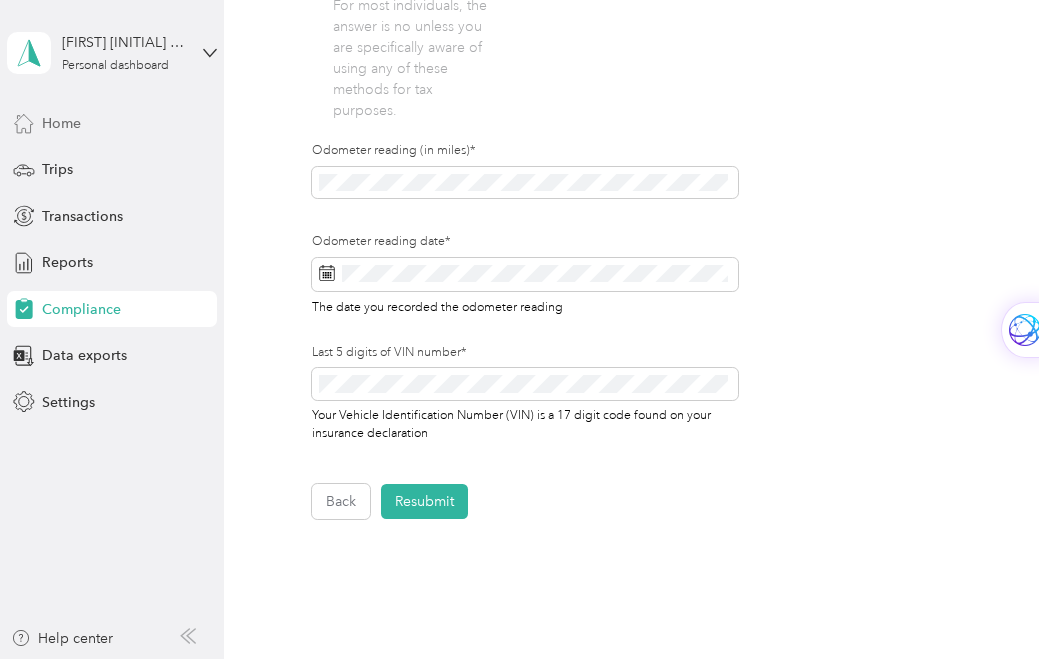 click on "Home" at bounding box center (112, 123) 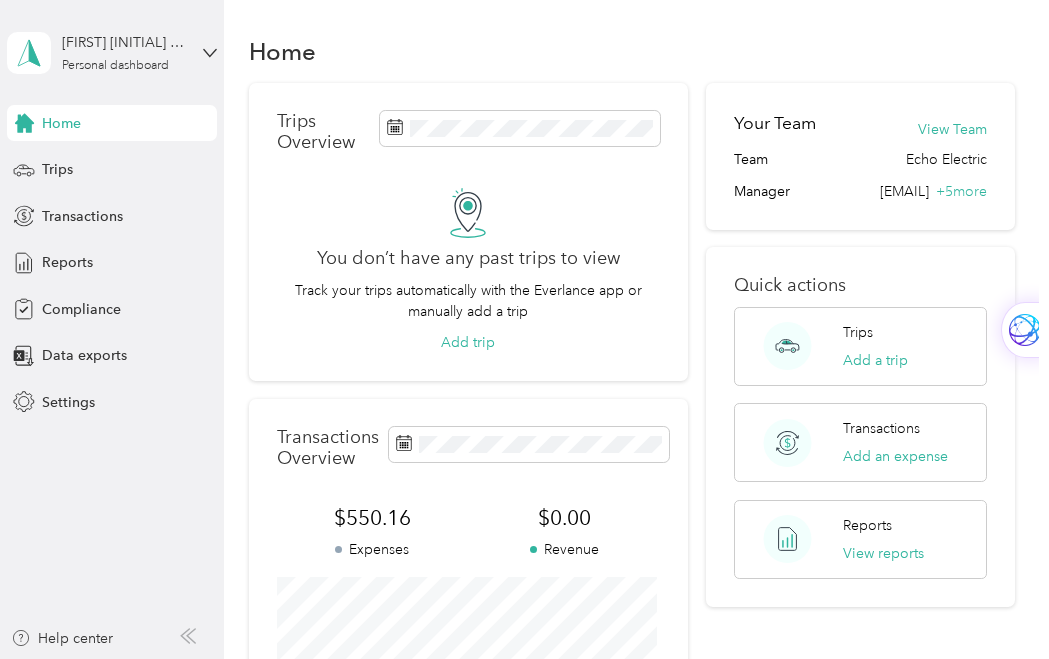 scroll, scrollTop: 0, scrollLeft: 0, axis: both 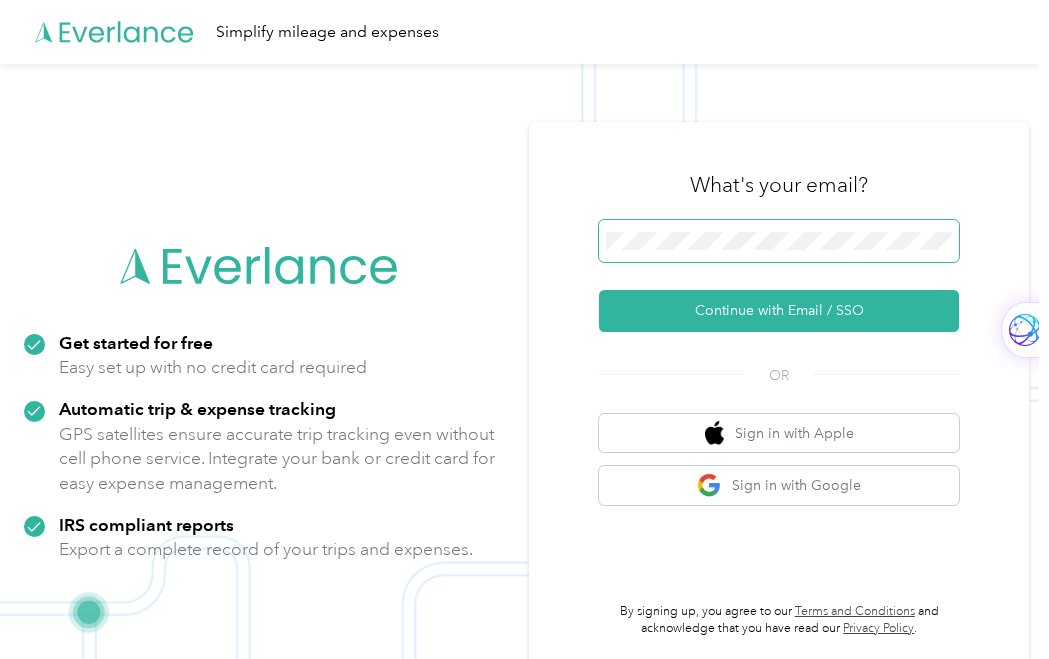 click at bounding box center [779, 241] 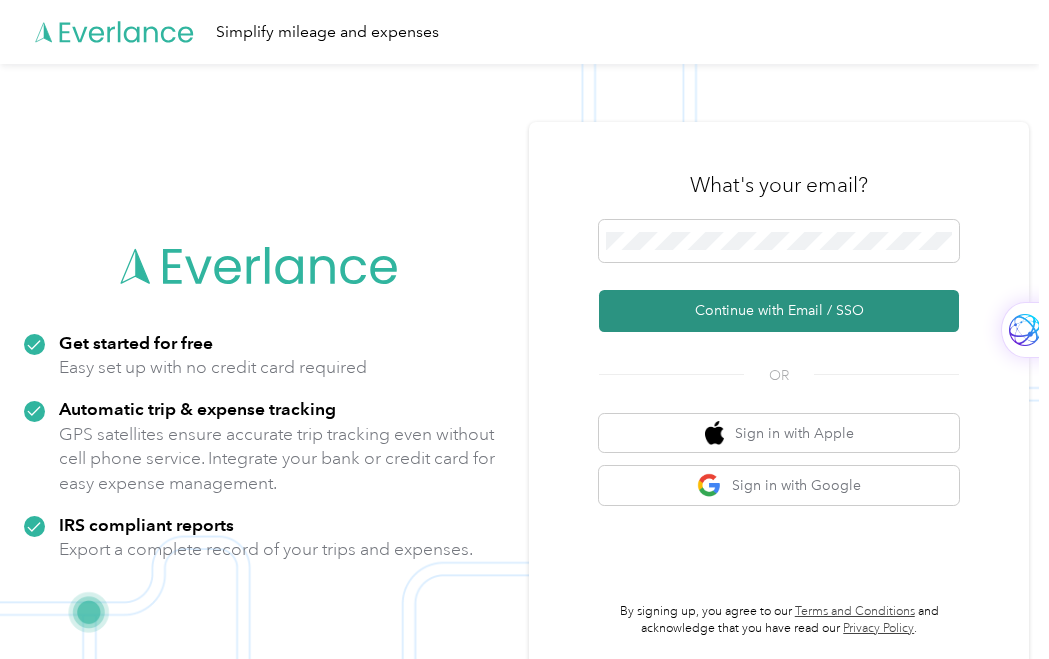 click on "Continue with Email / SSO" at bounding box center [779, 311] 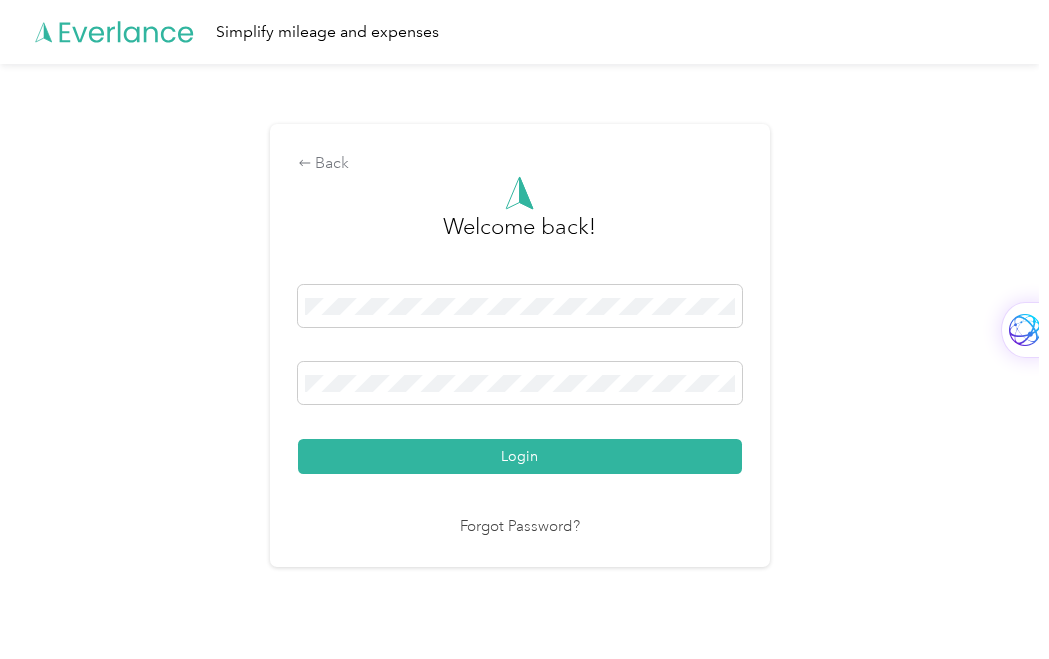 click on "Login" at bounding box center (520, 456) 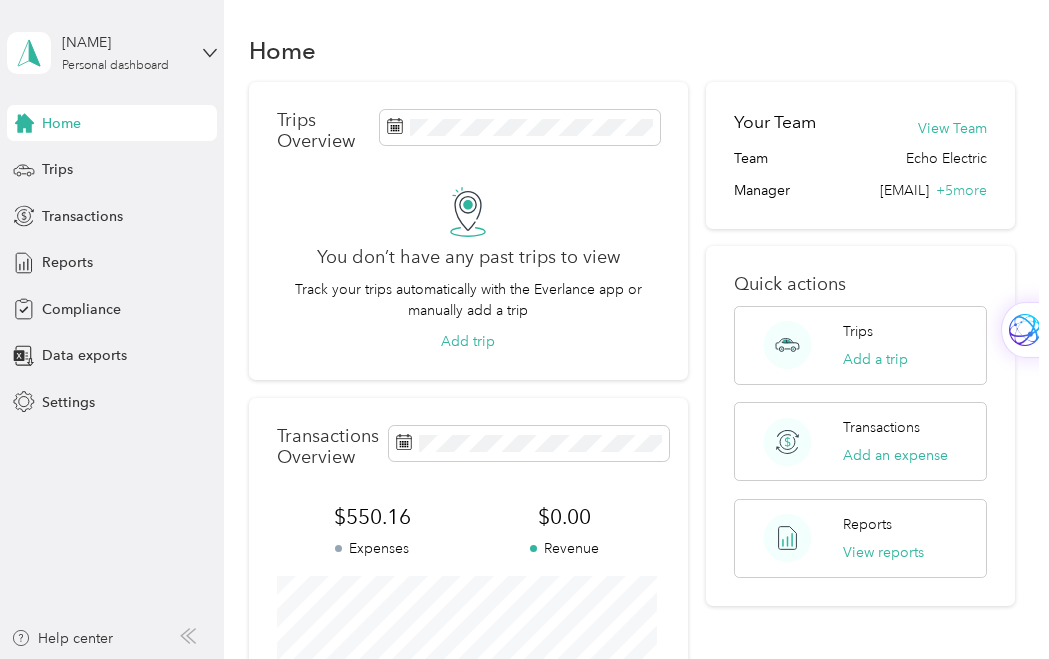 scroll, scrollTop: 0, scrollLeft: 0, axis: both 